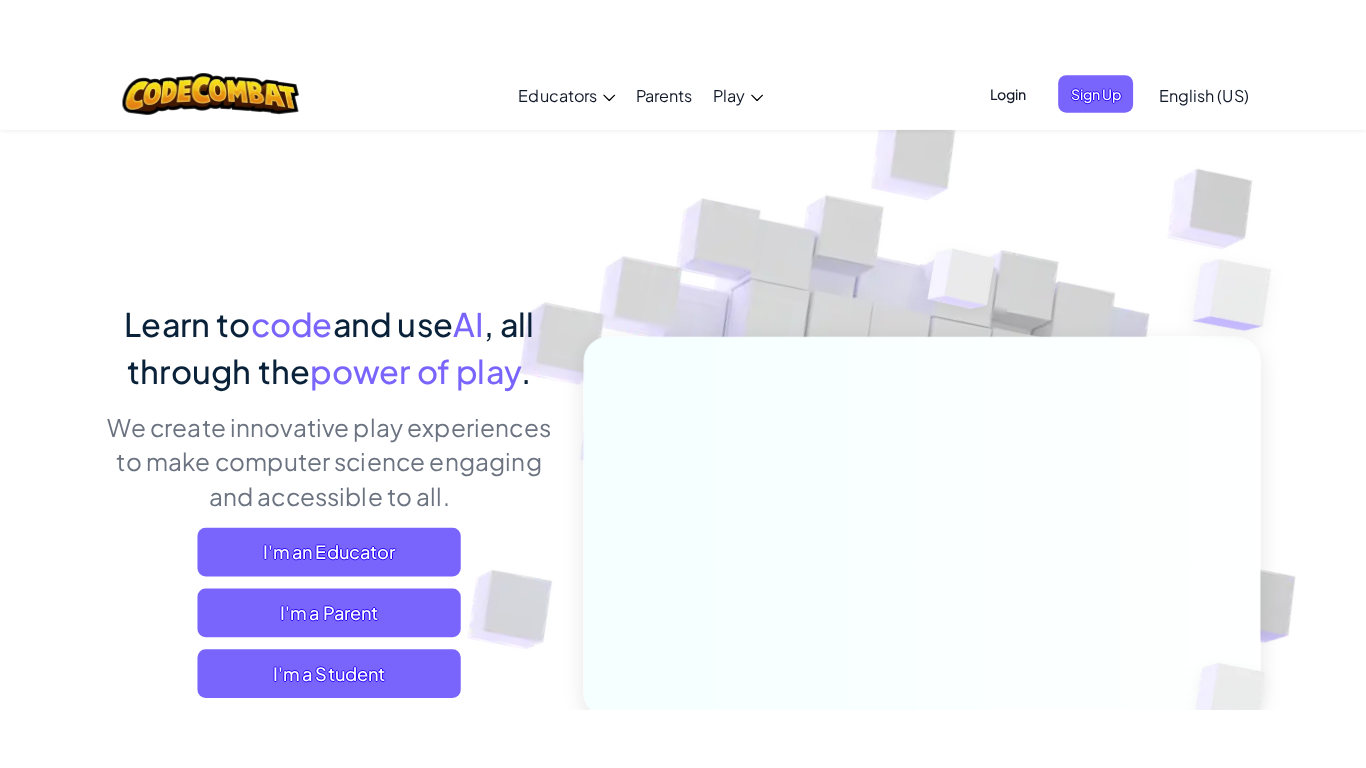 scroll, scrollTop: 0, scrollLeft: 0, axis: both 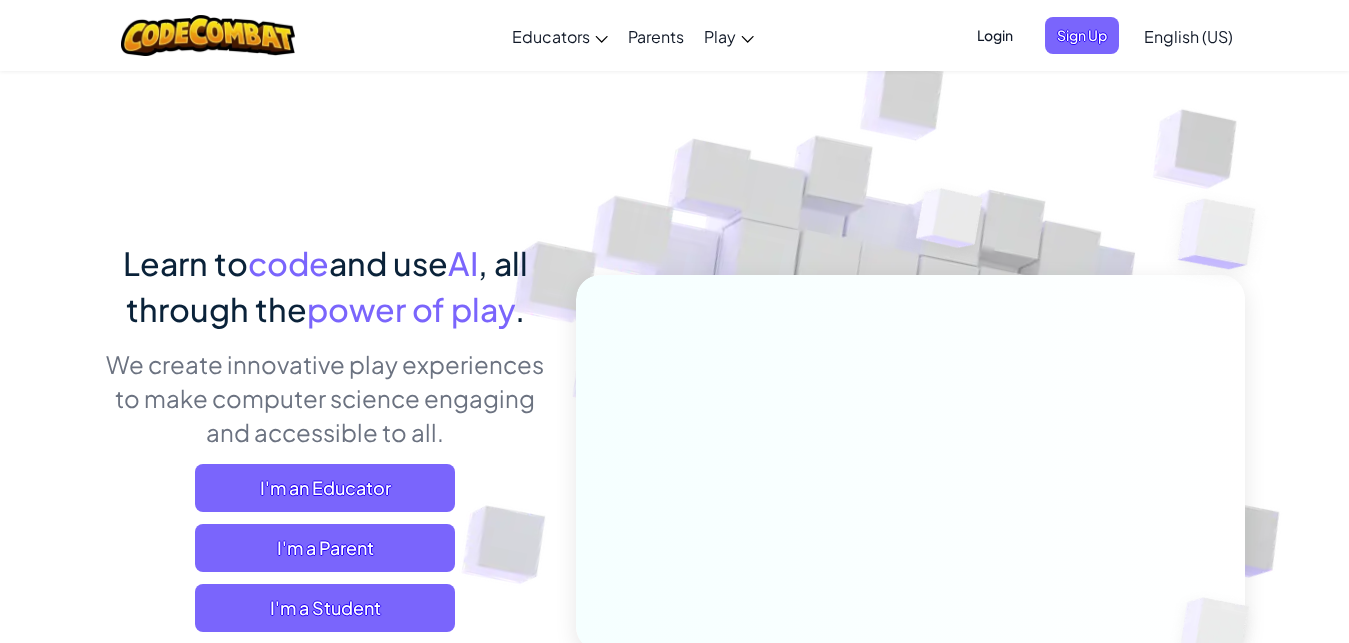 click on "I'm a Student" at bounding box center [325, 608] 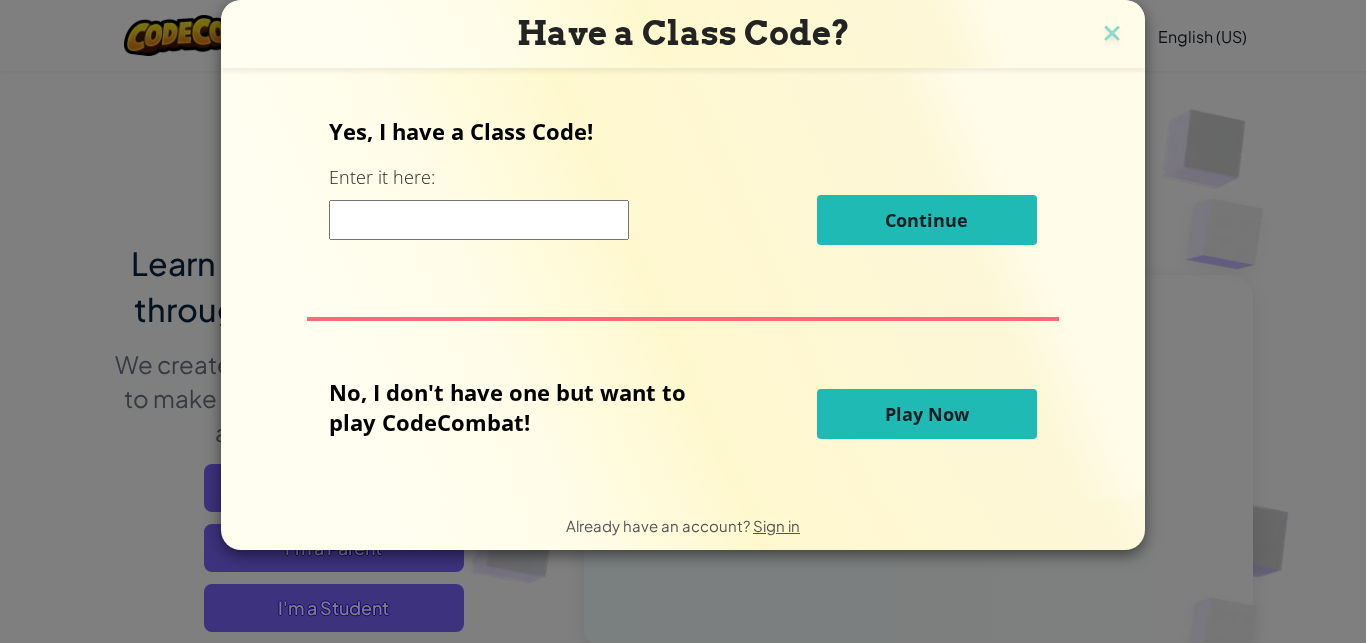 click on "Yes, I have a Class Code! Enter it here: Continue No, I don't have one but want to play CodeCombat! Play Now" at bounding box center [683, 284] 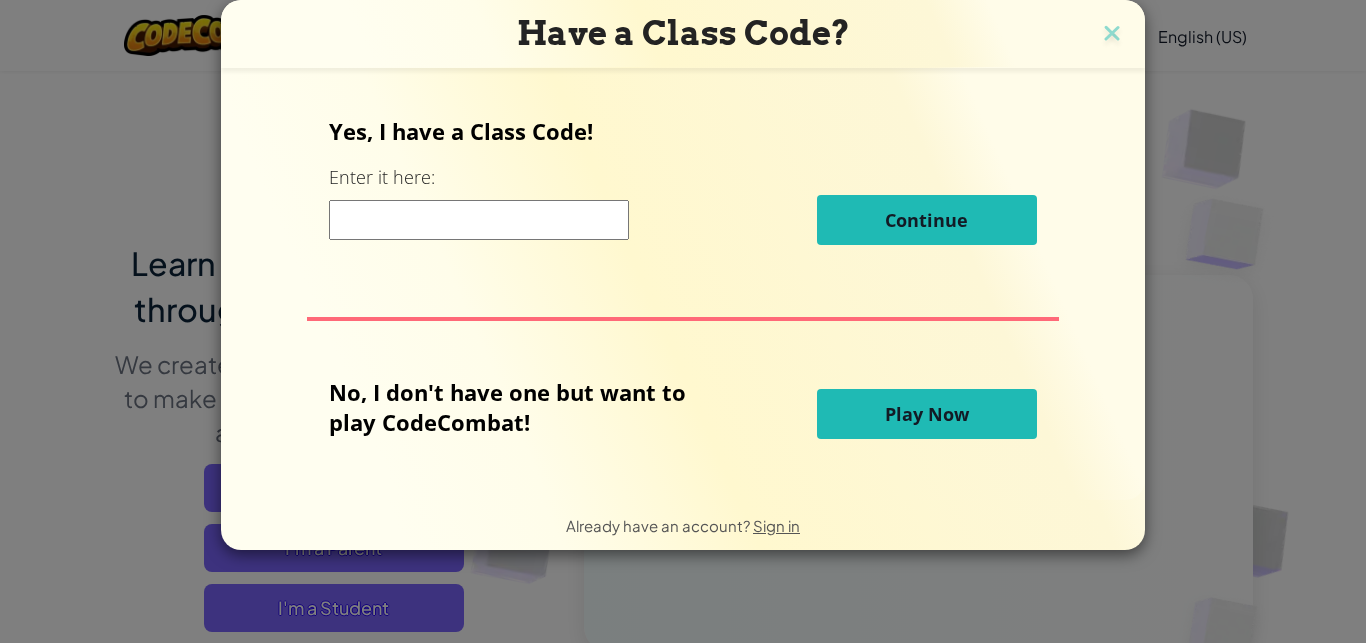 click on "Play Now" at bounding box center [927, 414] 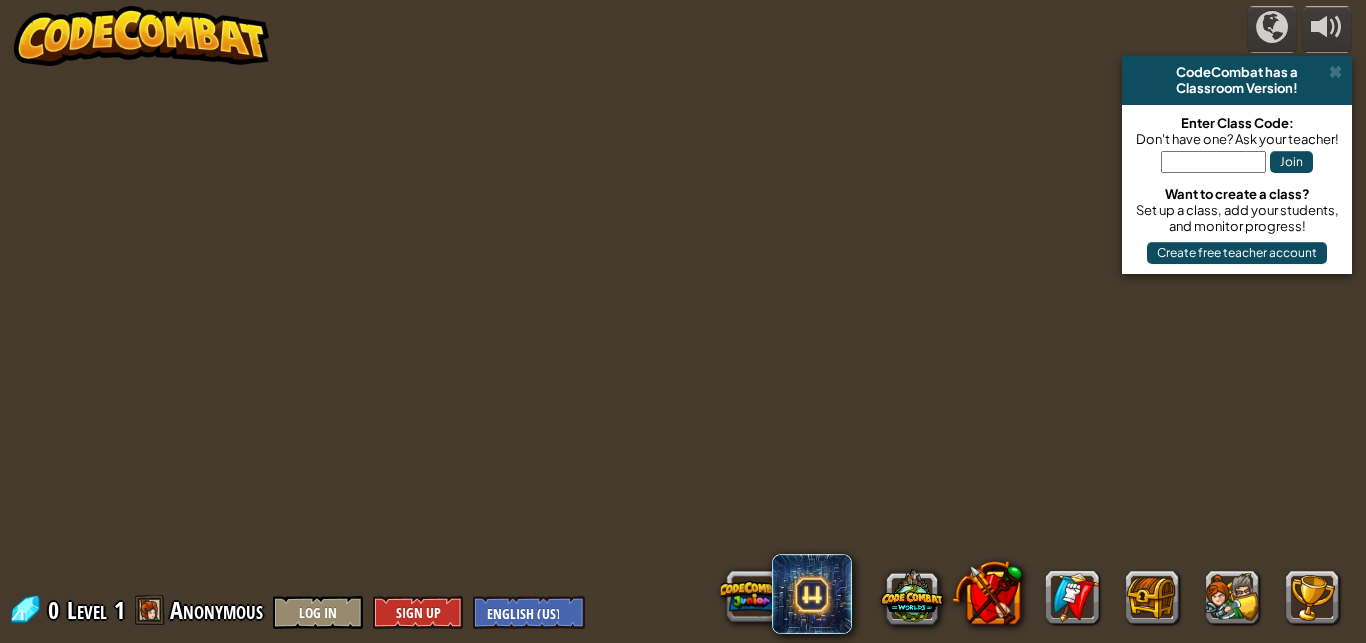 click on "powered by CodeCombat has a Classroom Version! Enter Class Code: Don't have one? Ask your teacher! Join Want to create a class? Set up a class, add your students, and monitor progress! Create free teacher account 0 Level 1 Anonymous Log In Sign Up English (US) English (UK) 简体中文 繁體中文 русский español (ES) español (América Latina) français Português (Portugal) Português (Brasil) ---------------------------------- العربية azərbaycan dili български език Català čeština dansk Deutsch (Deutschland) Deutsch (Österreich) Deutsch (Schweiz) Eesti Ελληνικά Esperanto Filipino فارسی Galego 한국어 ʻŌlelo Hawaiʻi עברית hrvatski језик magyar Bahasa Indonesia Italiano қазақ тілі lietuvių kalba latviešu te reo Māori Македонски मानक हिन्दी Монгол хэл Bahasa Melayu မြန်မာစကား Nederlands (België) Nederlands (Nederland) 日本語 Norsk Bokmål Norsk Nynorsk O'zbekcha Polski slovenčina" at bounding box center (683, 321) 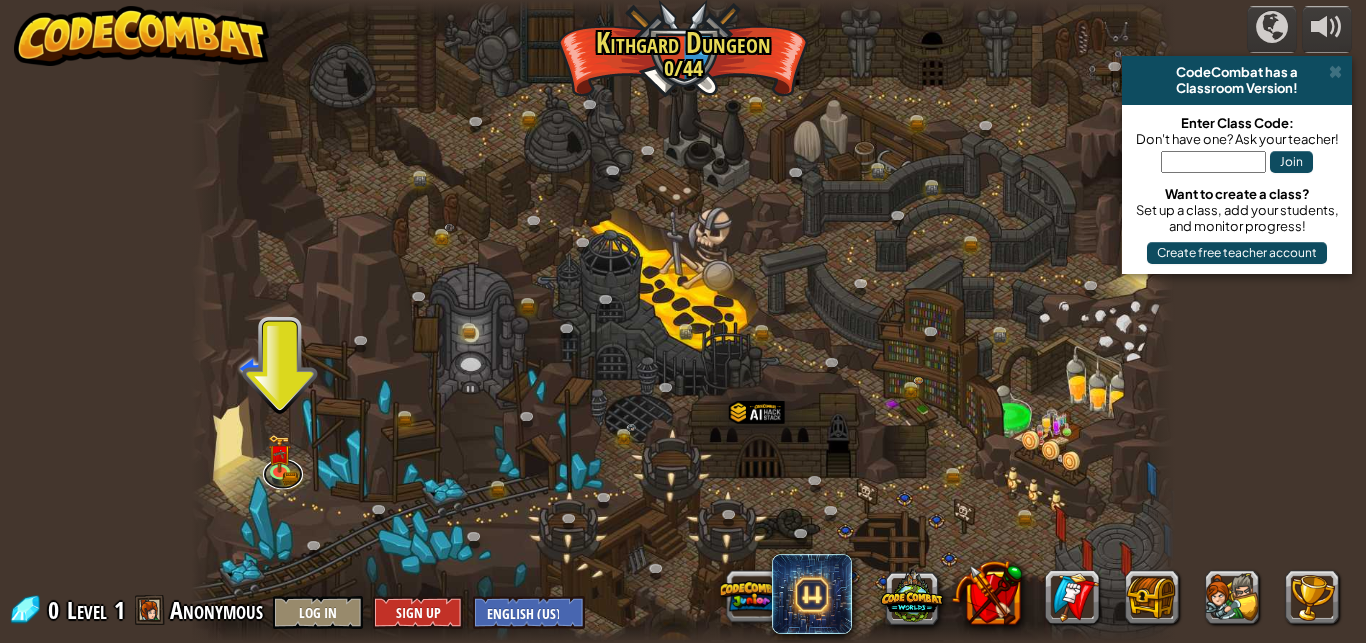 click at bounding box center [283, 474] 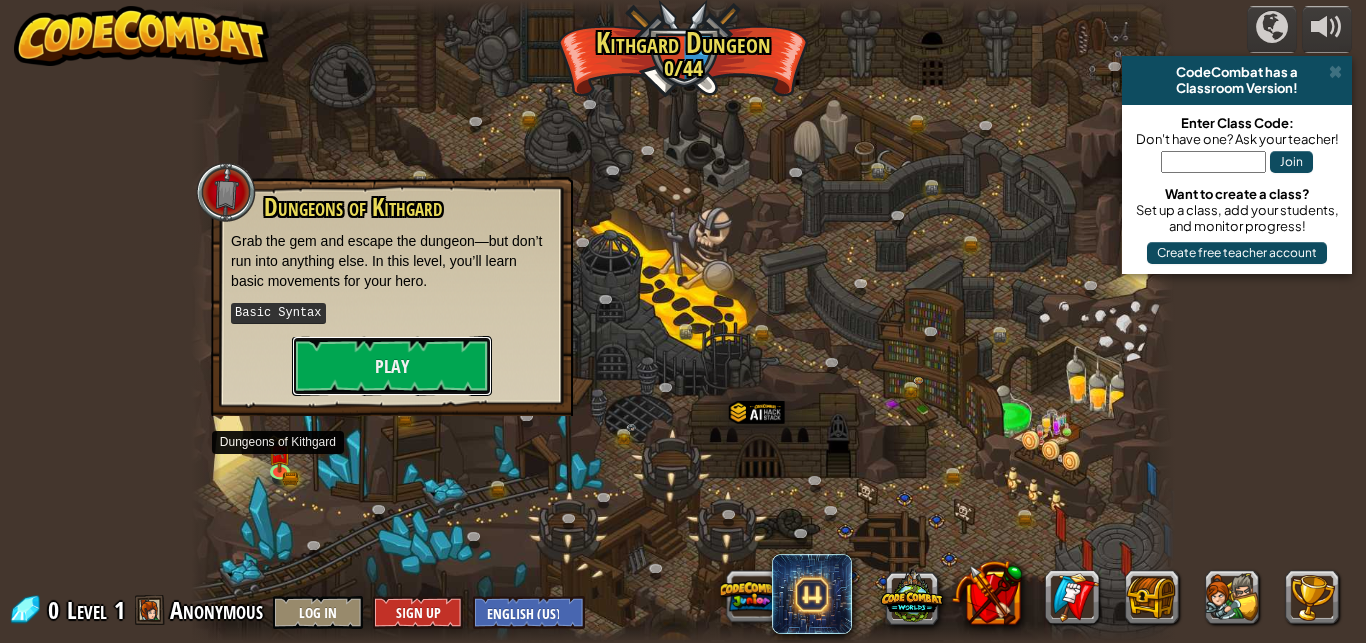 click on "Play" at bounding box center (392, 366) 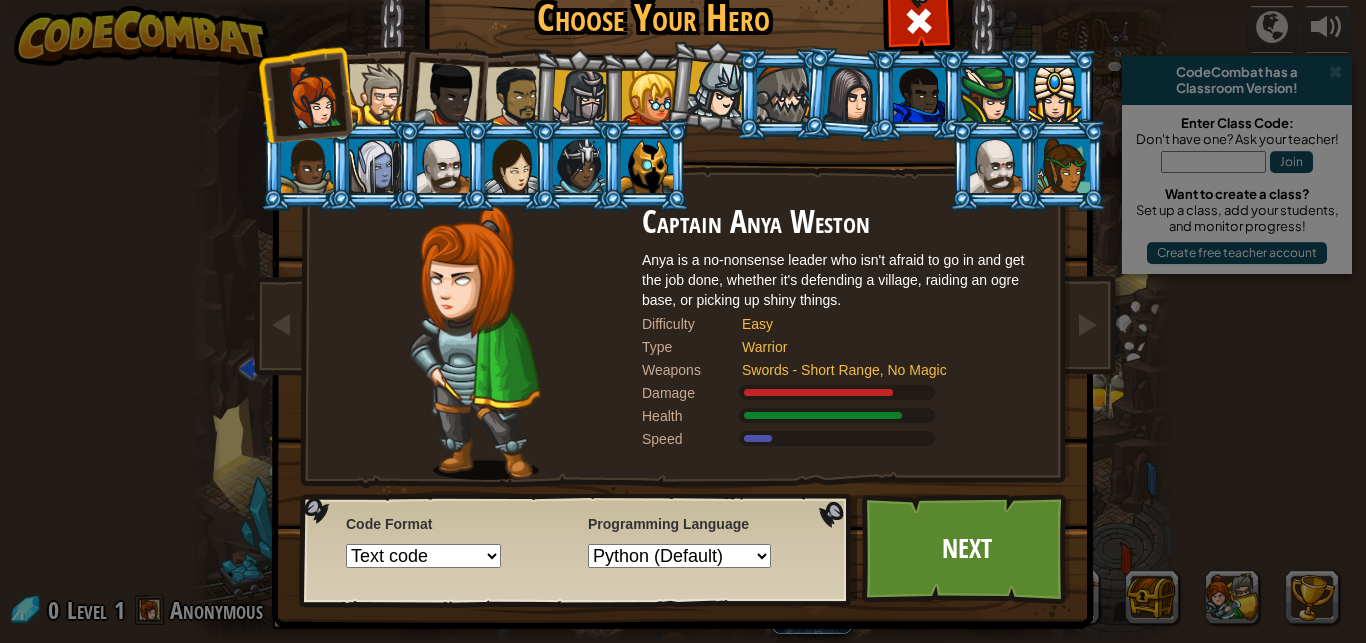 click at bounding box center [516, 97] 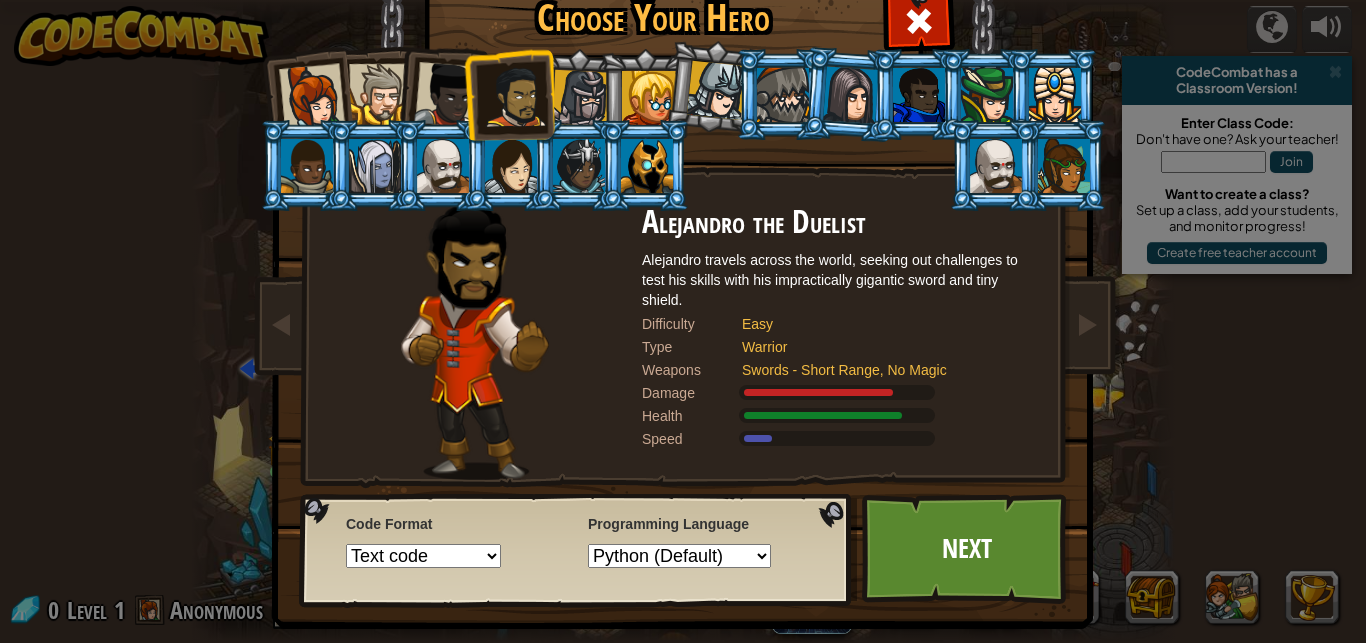 click at bounding box center (379, 94) 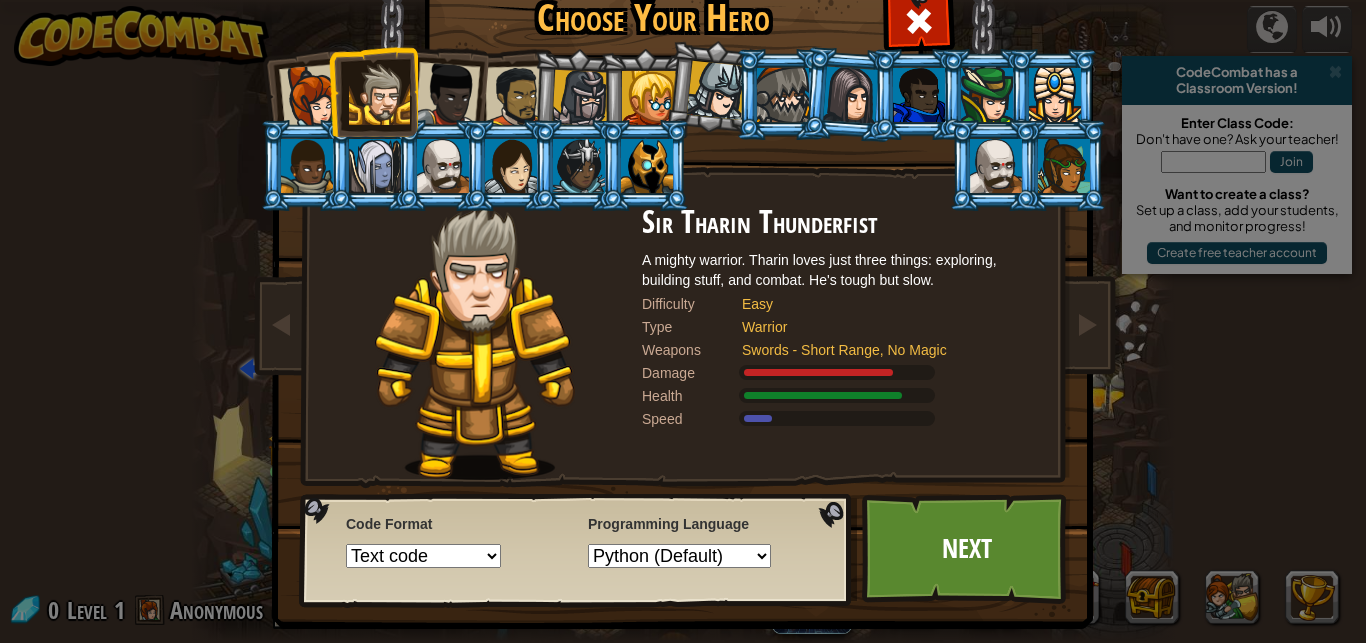 click on "Next" at bounding box center [966, 549] 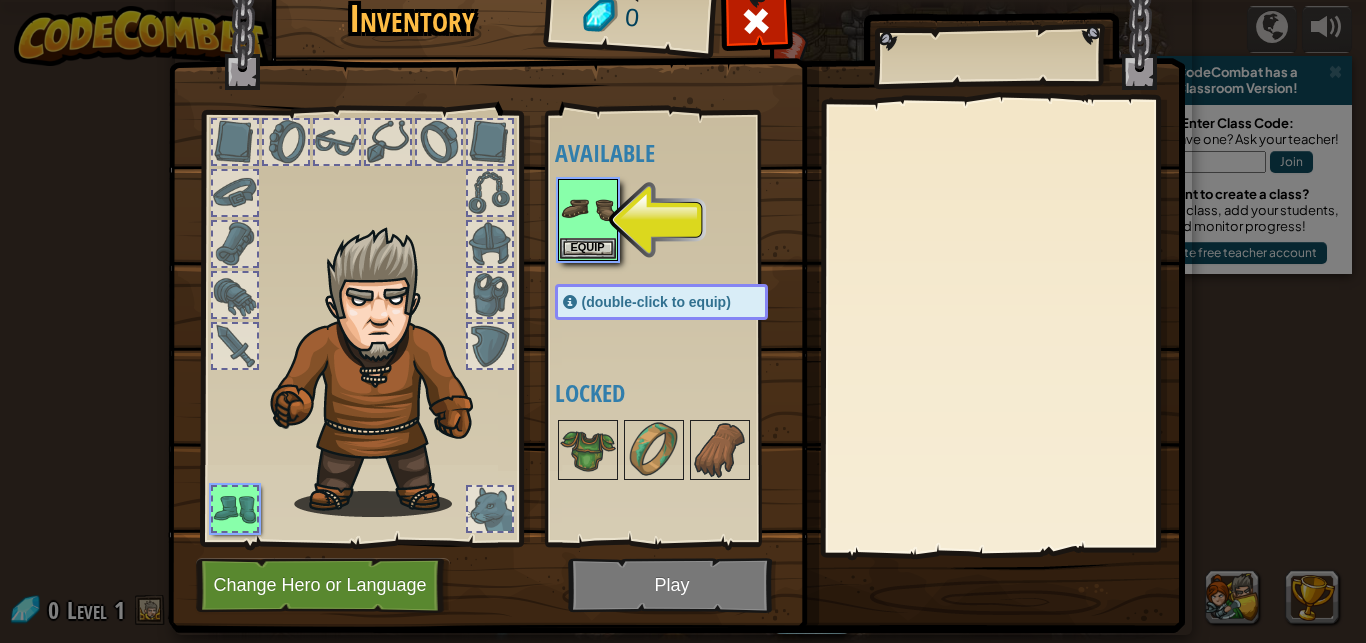 click at bounding box center [681, 220] 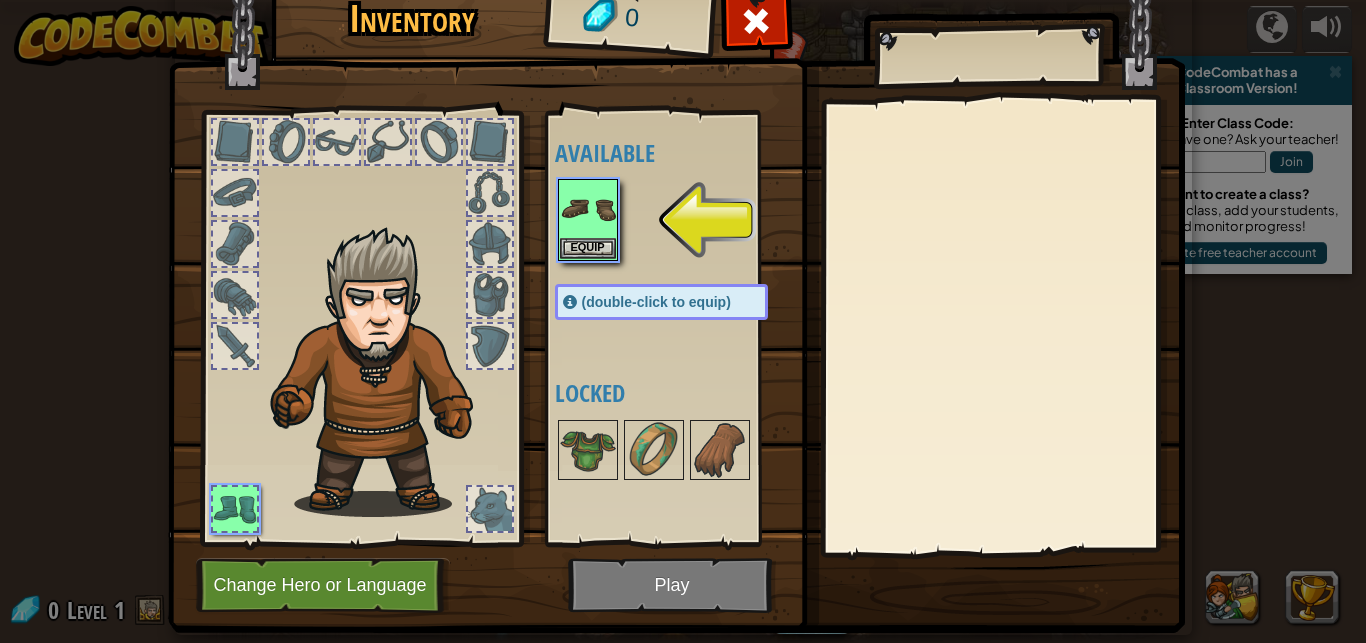 click at bounding box center [681, 220] 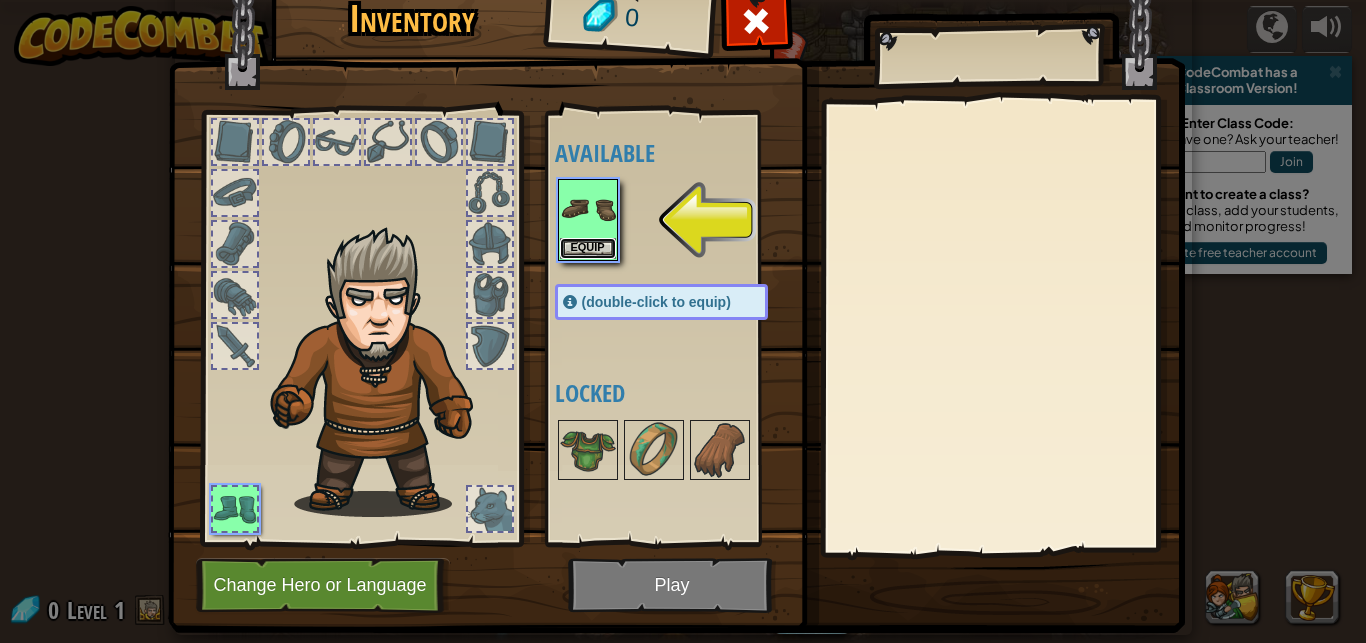 click on "Equip" at bounding box center (588, 248) 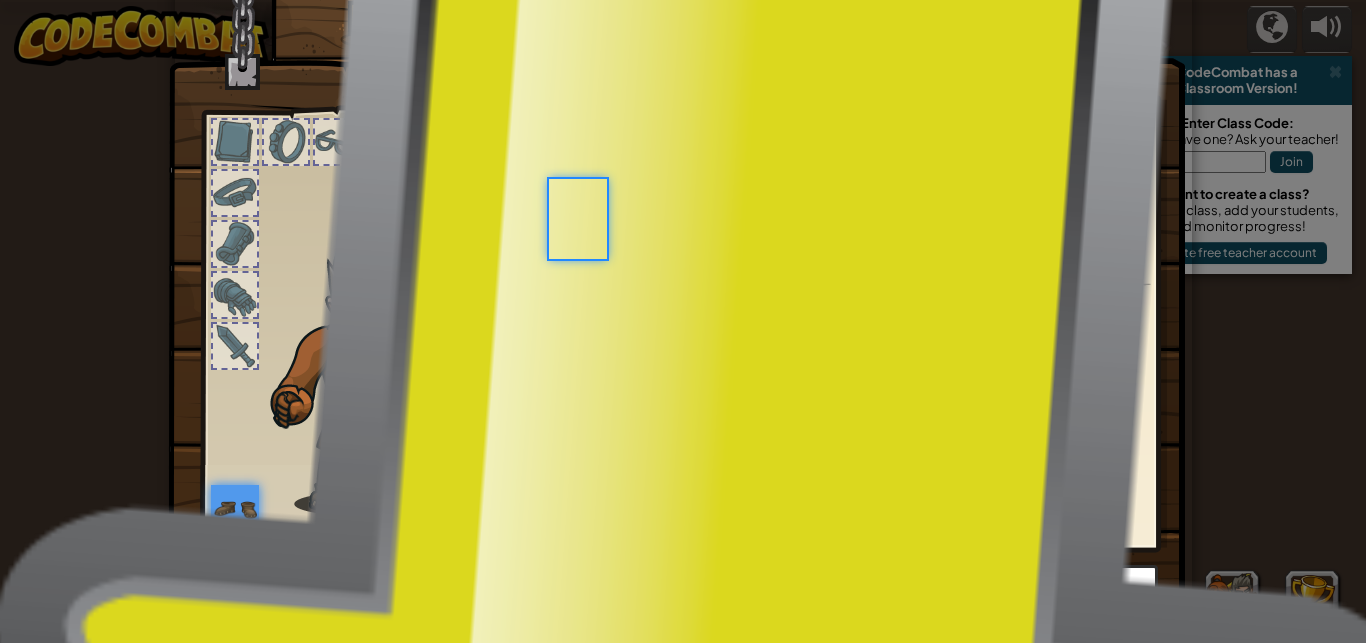 click at bounding box center [681, 209] 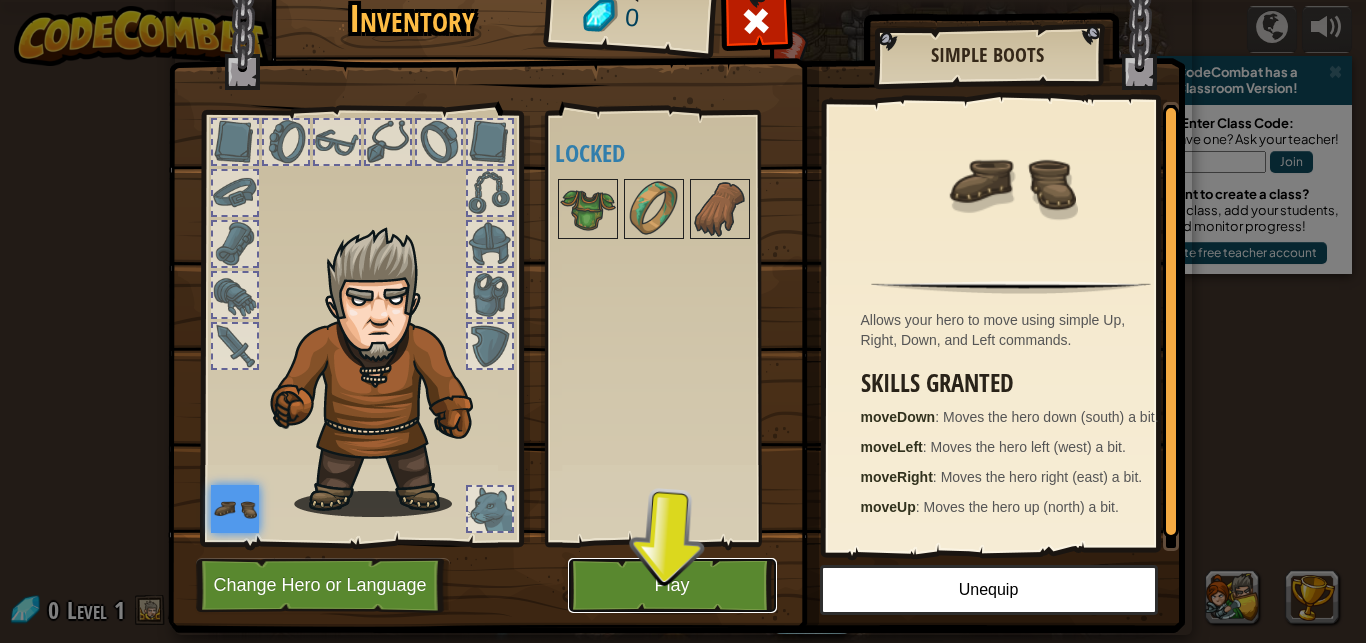 click on "Play" at bounding box center [672, 585] 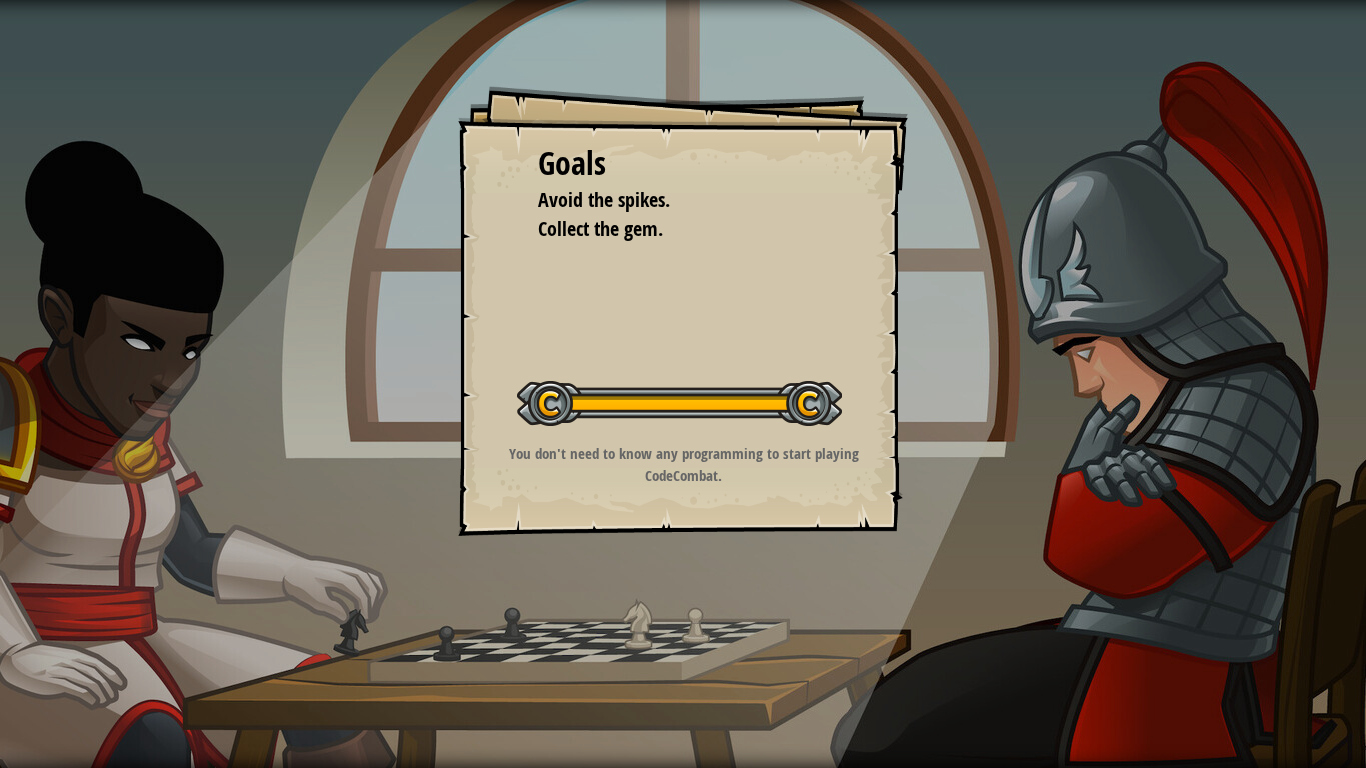 click on "You don't need to know any programming to start playing CodeCombat." at bounding box center (683, 464) 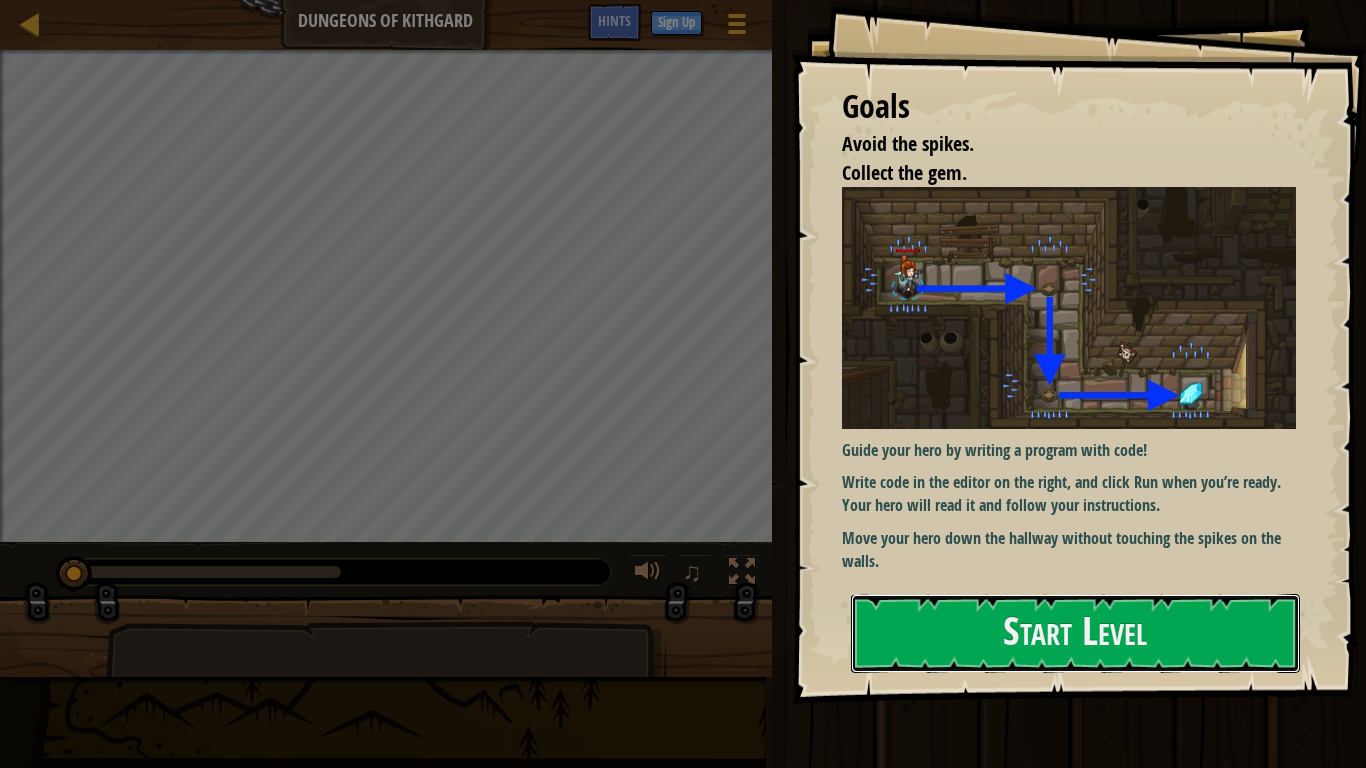 click on "Start Level" at bounding box center (1075, 633) 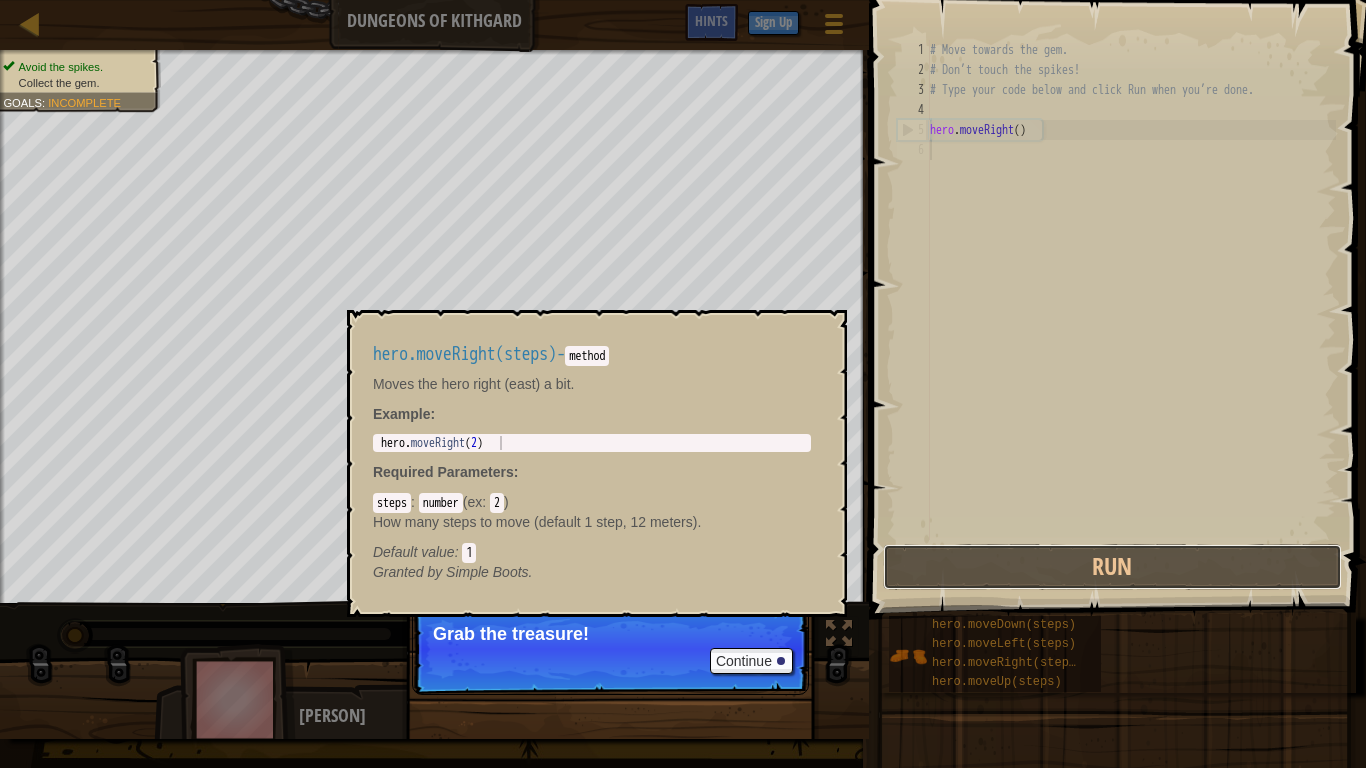 click on "Run" at bounding box center (1112, 567) 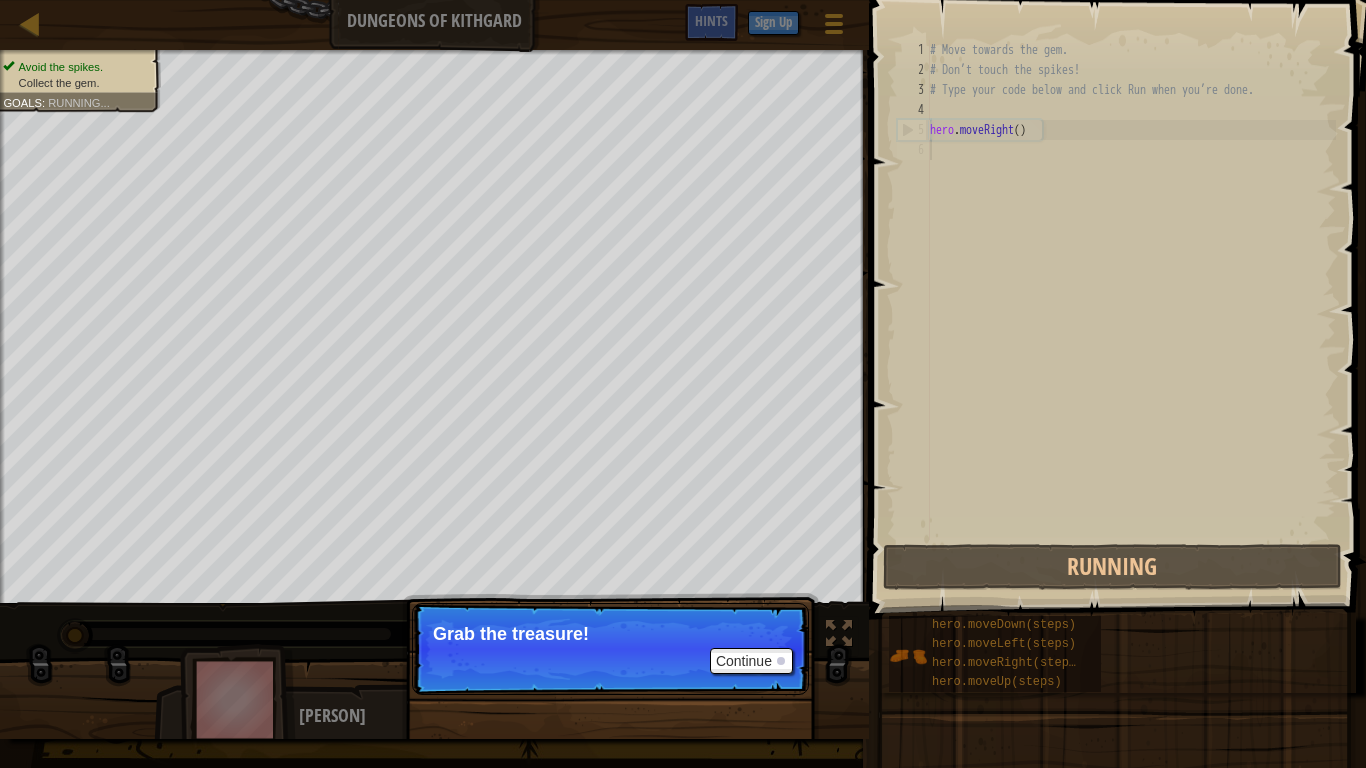 click on "# Move towards the gem. # Don’t touch the spikes! # Type your code below and click Run when you’re done. hero . moveRight ( )" at bounding box center (1131, 310) 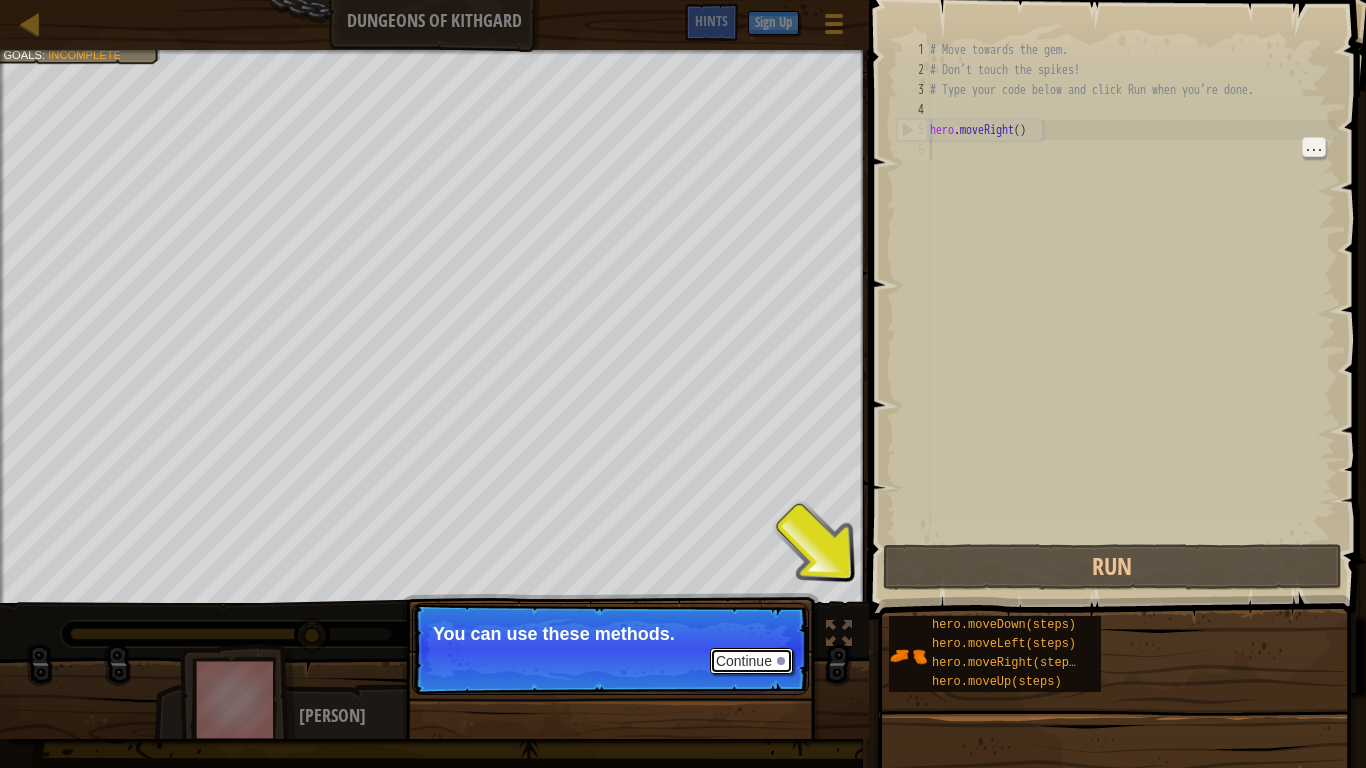 click on "Continue" at bounding box center (751, 661) 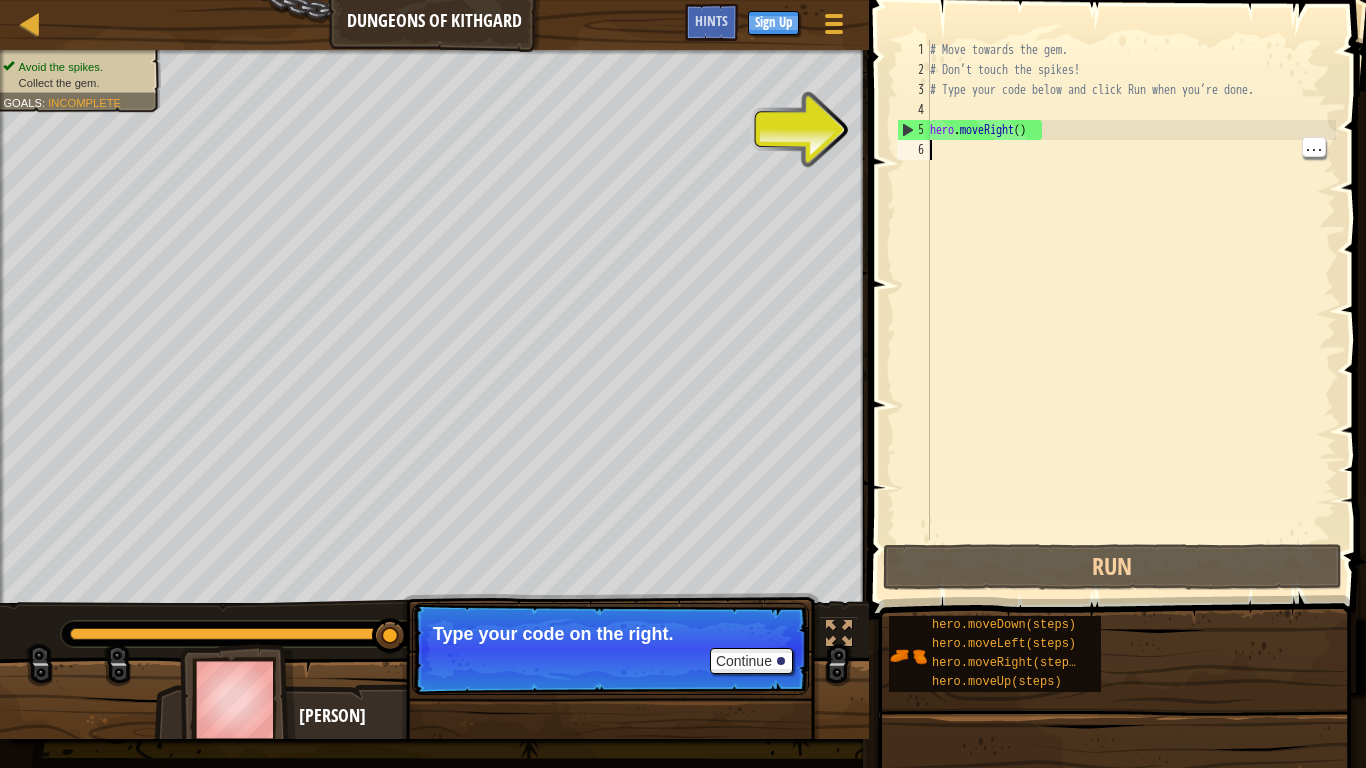 click on "# Move towards the gem. # Don’t touch the spikes! # Type your code below and click Run when you’re done. hero . moveRight ( )" at bounding box center (1131, 310) 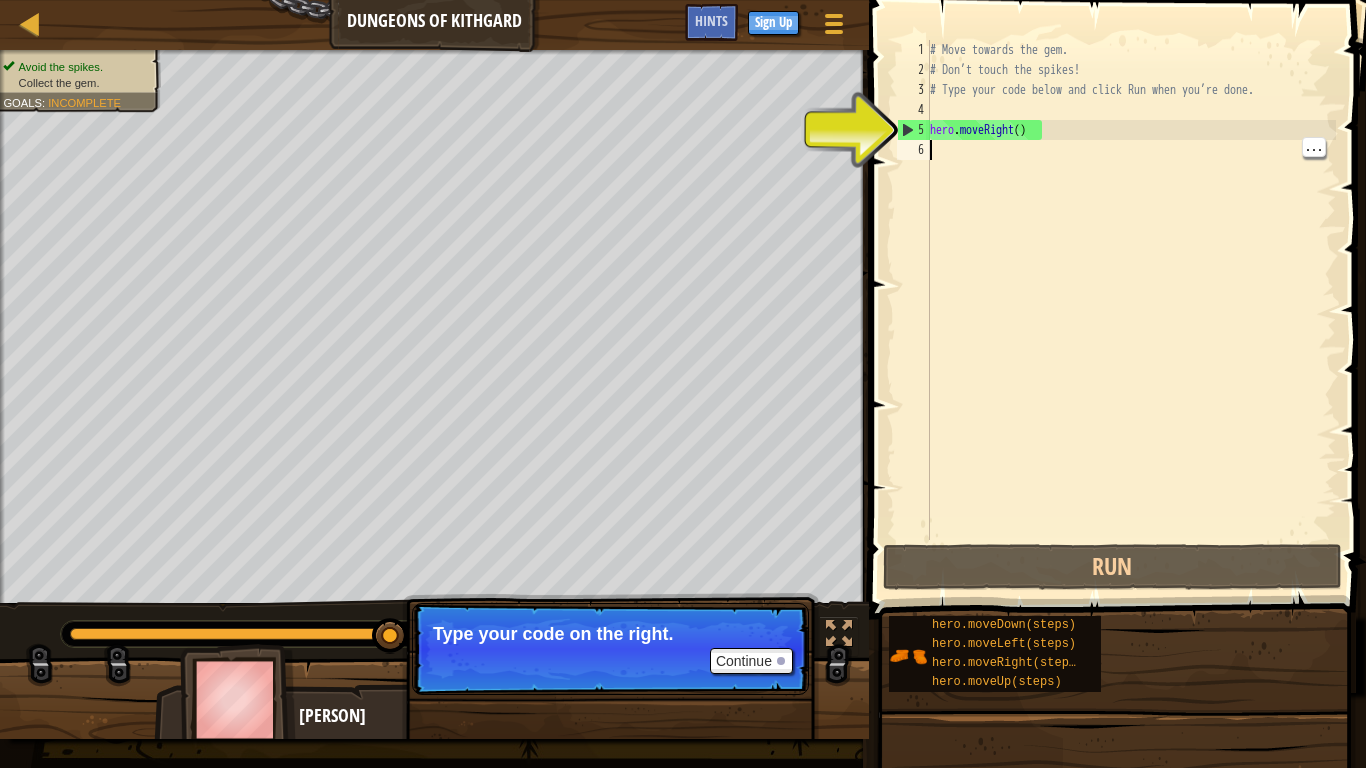 type on "m" 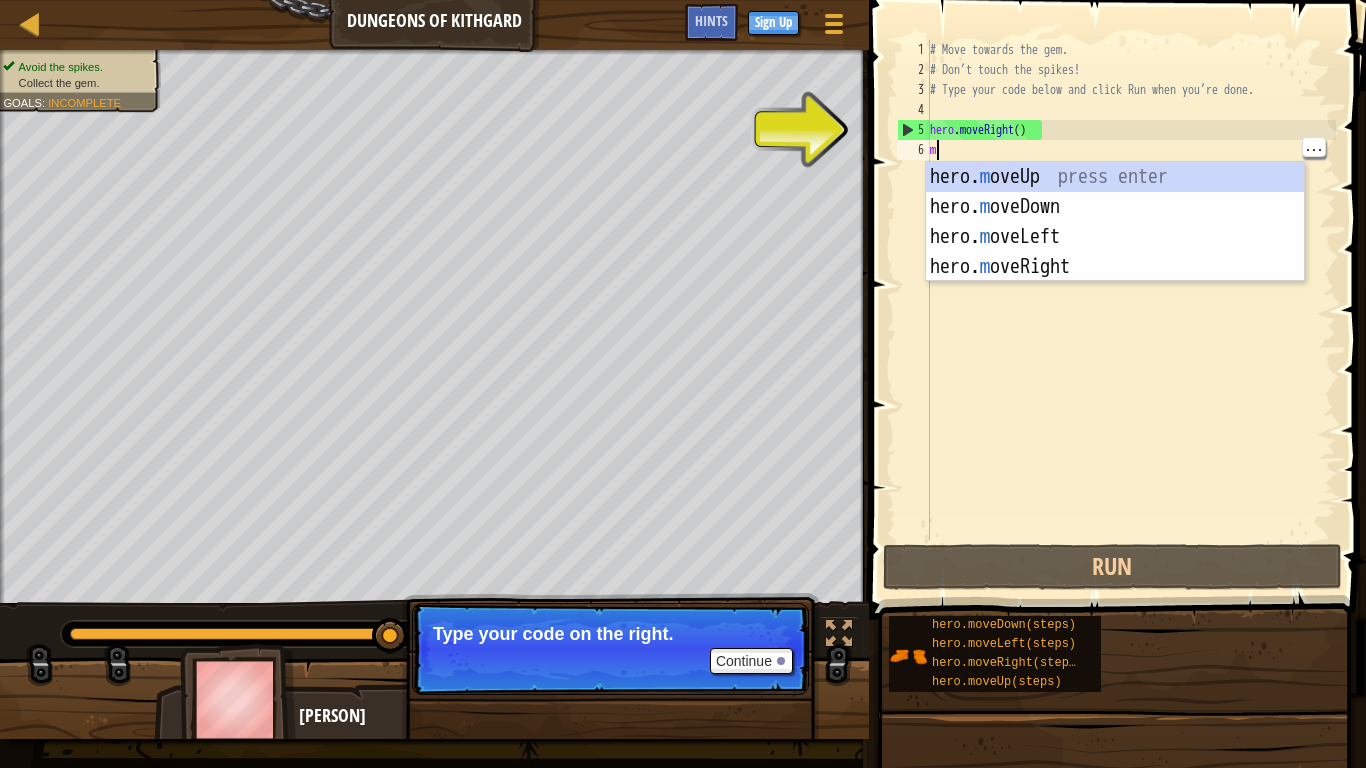 scroll, scrollTop: 10, scrollLeft: 0, axis: vertical 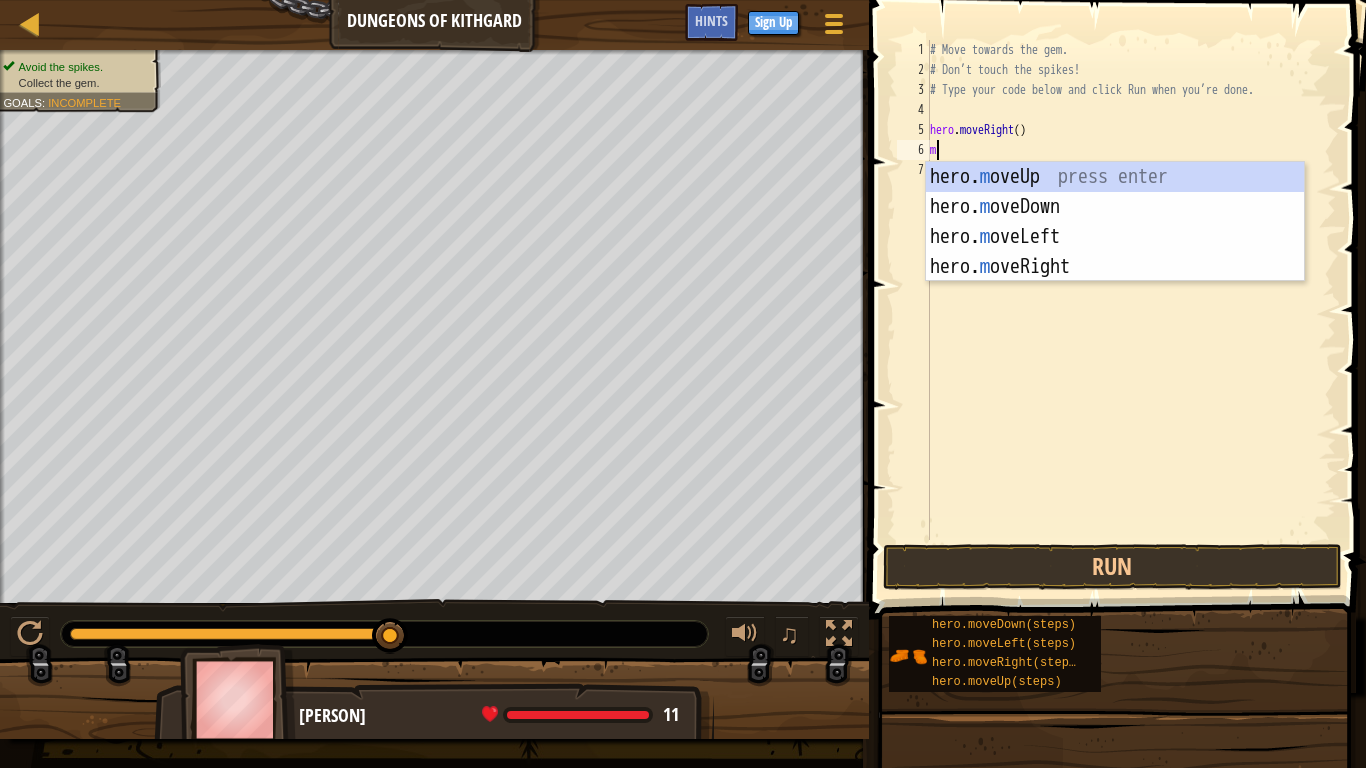 click on "hero. m oveUp press enter hero. m oveDown press enter hero. m oveLeft press enter hero. m oveRight press enter" at bounding box center [1115, 252] 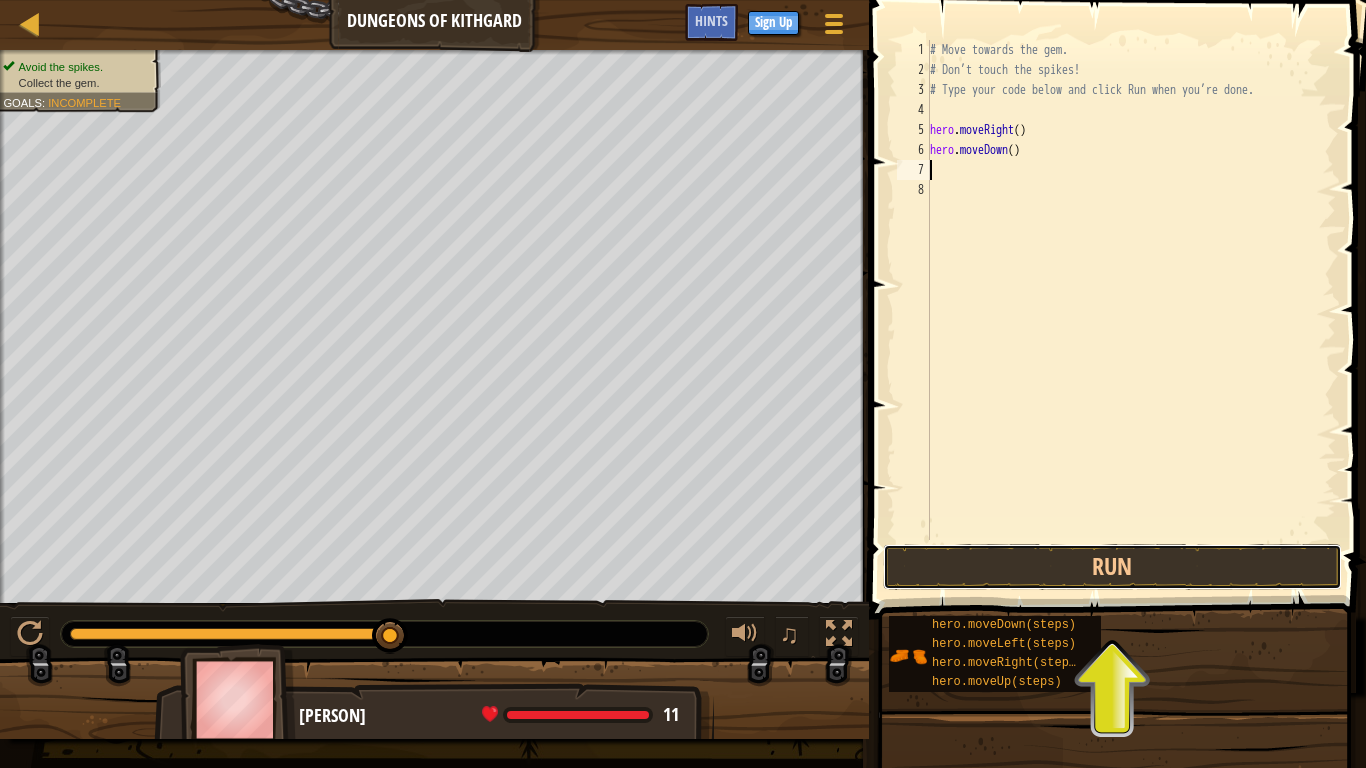click on "Run" at bounding box center (1112, 567) 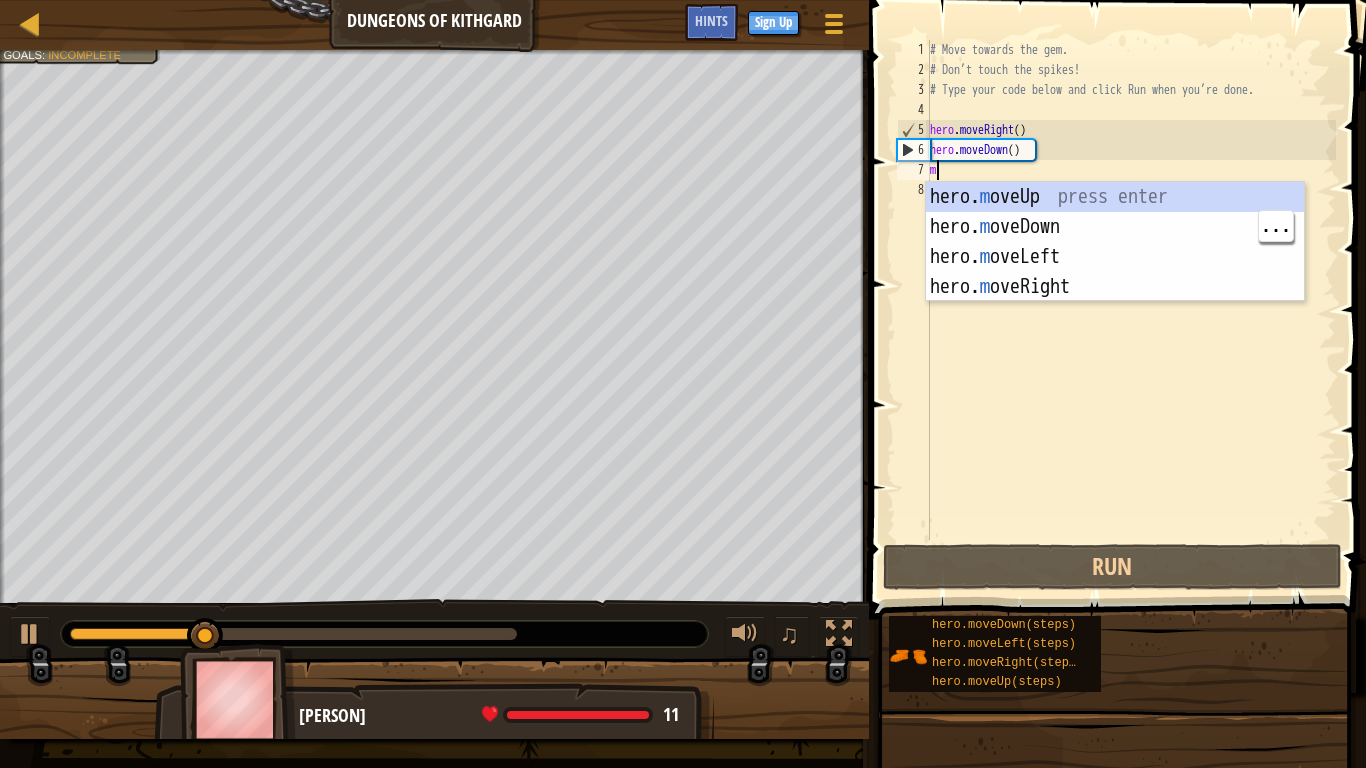 scroll, scrollTop: 10, scrollLeft: 0, axis: vertical 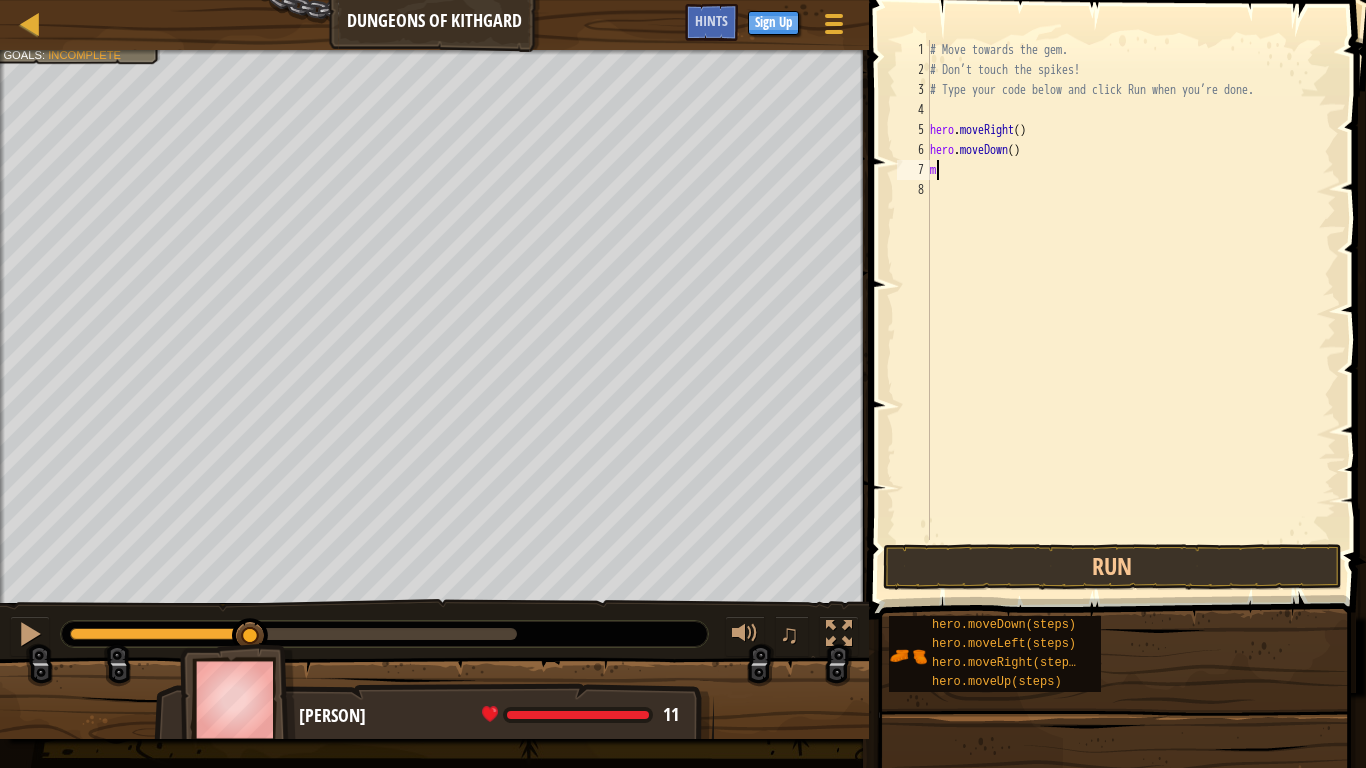 click on "# Move towards the gem. # Don’t touch the spikes! # Type your code below and click Run when you’re done. hero . moveRight ( ) hero . moveDown ( ) m" at bounding box center [1131, 310] 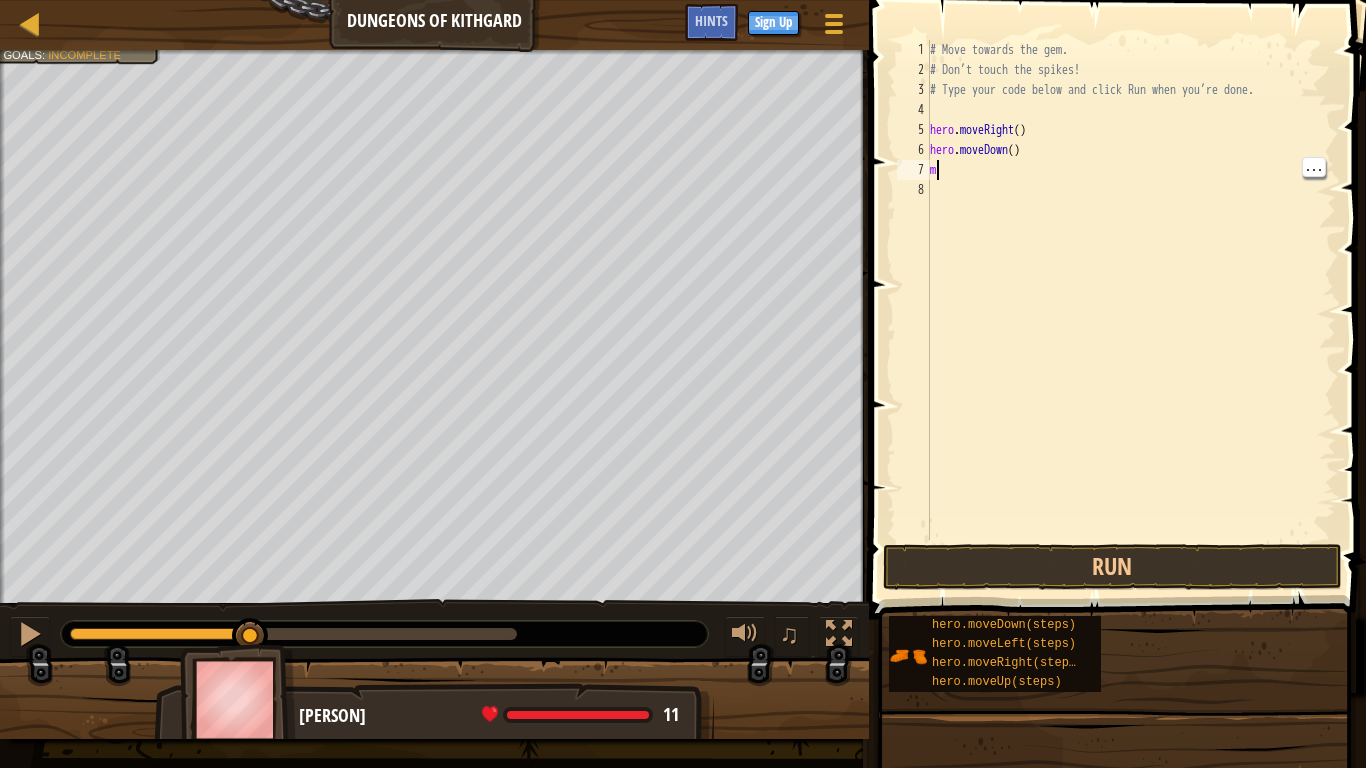 click on "# Move towards the gem. # Don’t touch the spikes! # Type your code below and click Run when you’re done. hero . moveRight ( ) hero . moveDown ( ) m" at bounding box center [1131, 310] 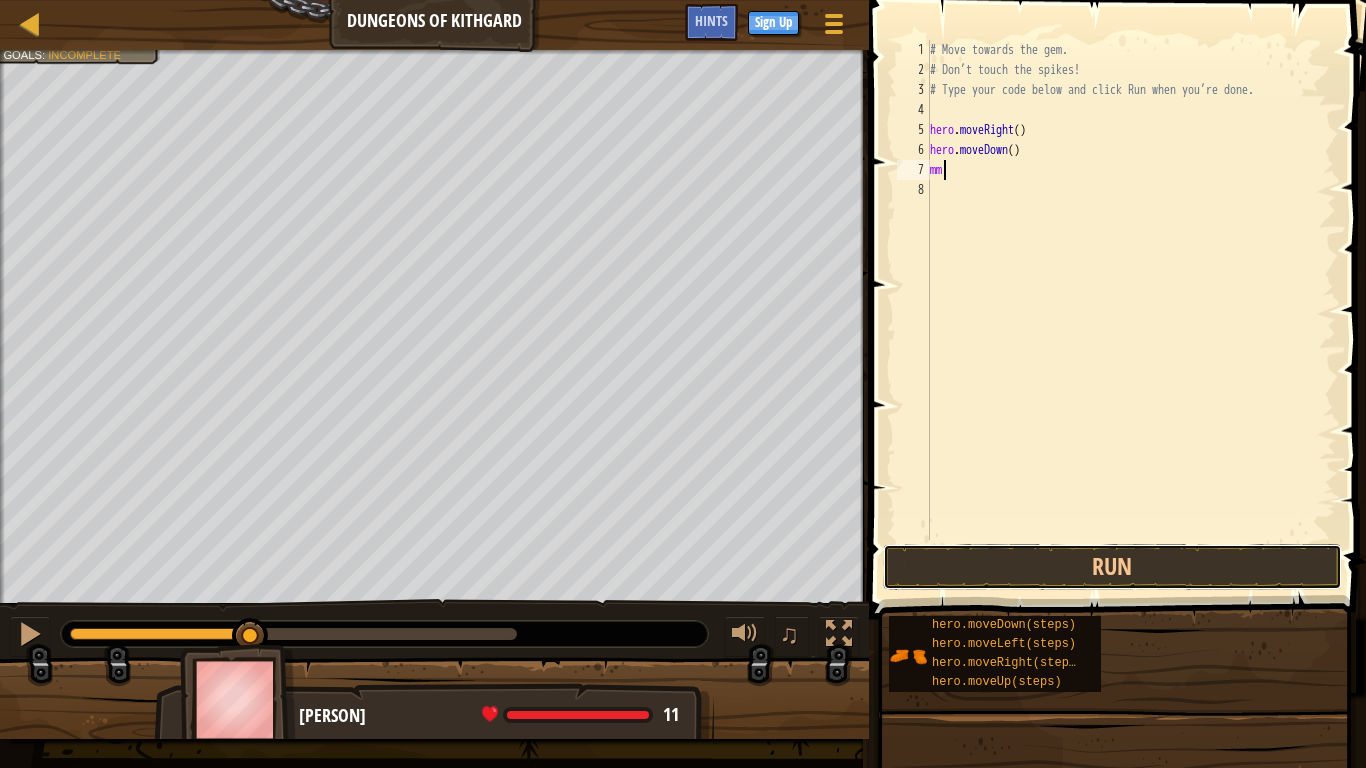 click on "Run" at bounding box center [1112, 567] 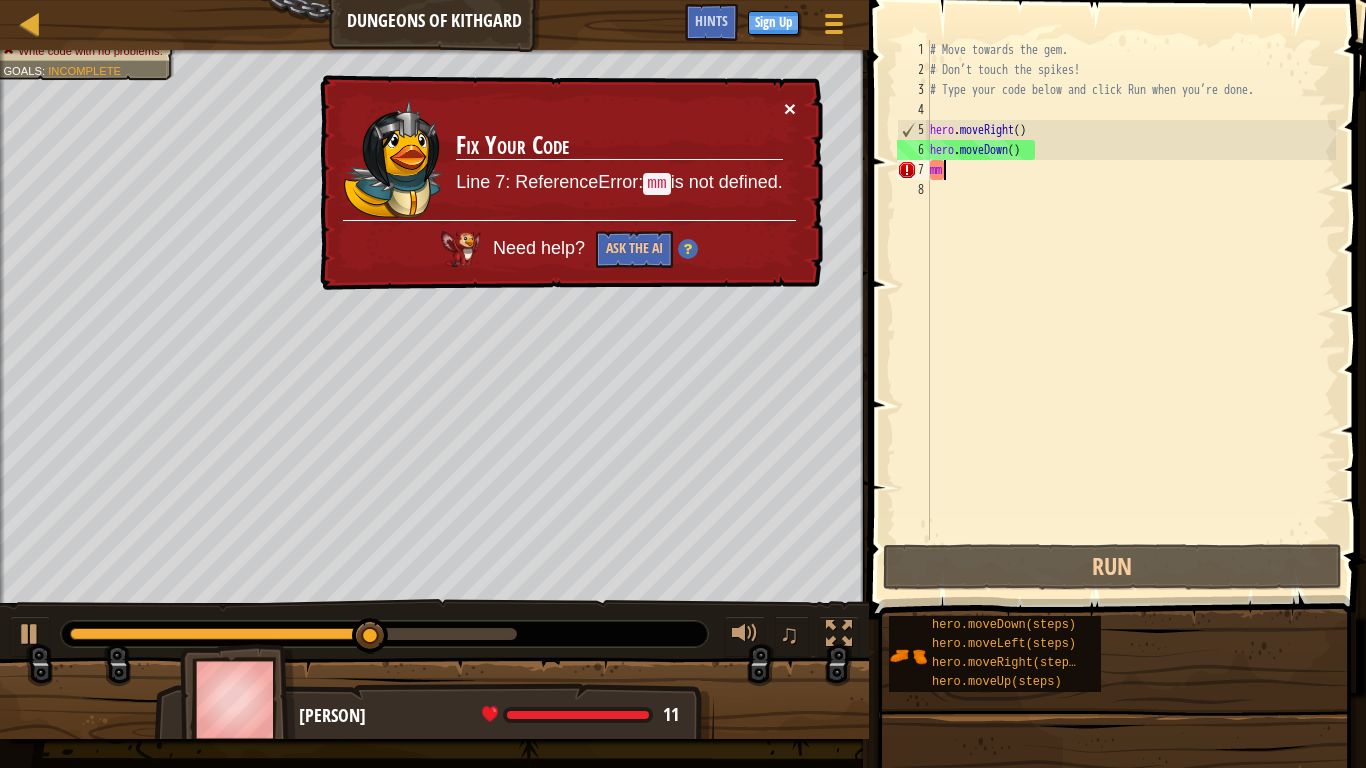 click on "×" at bounding box center (790, 108) 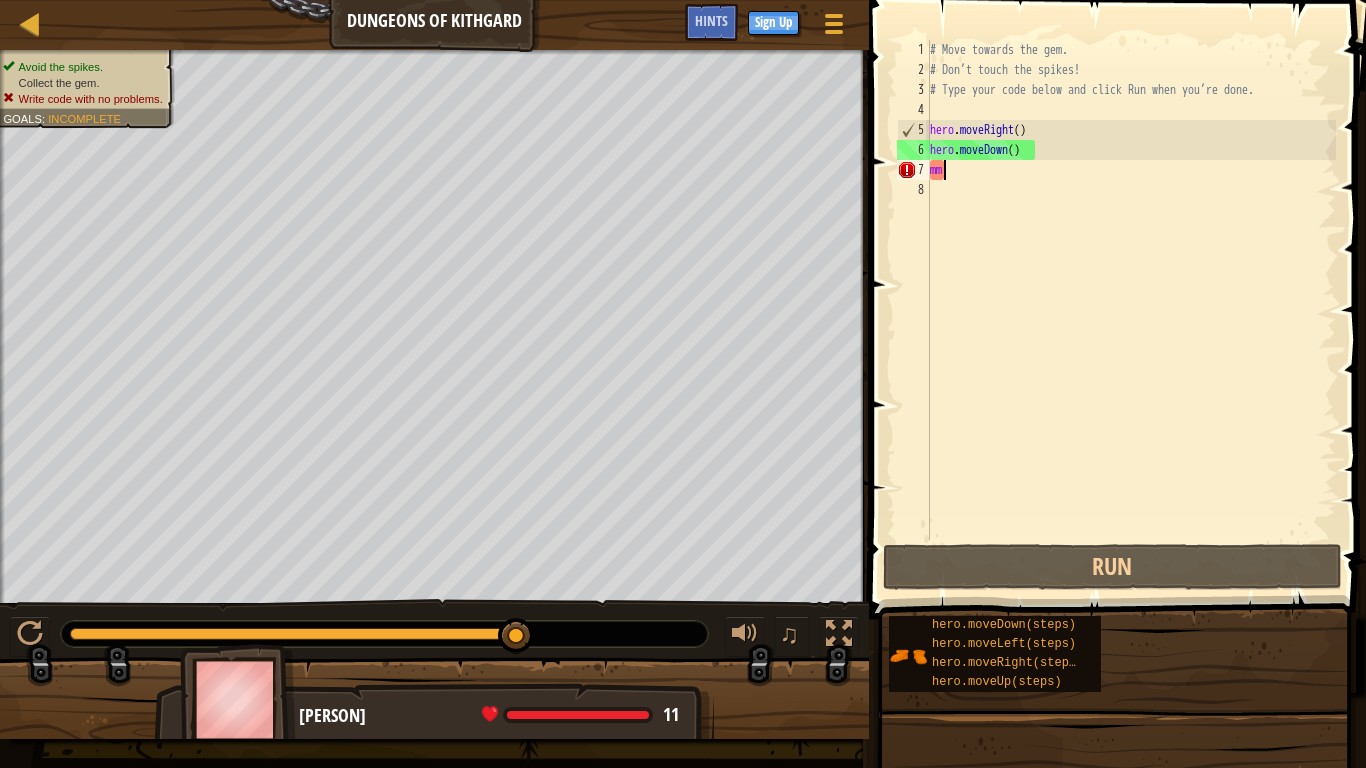 click on "7" at bounding box center (913, 170) 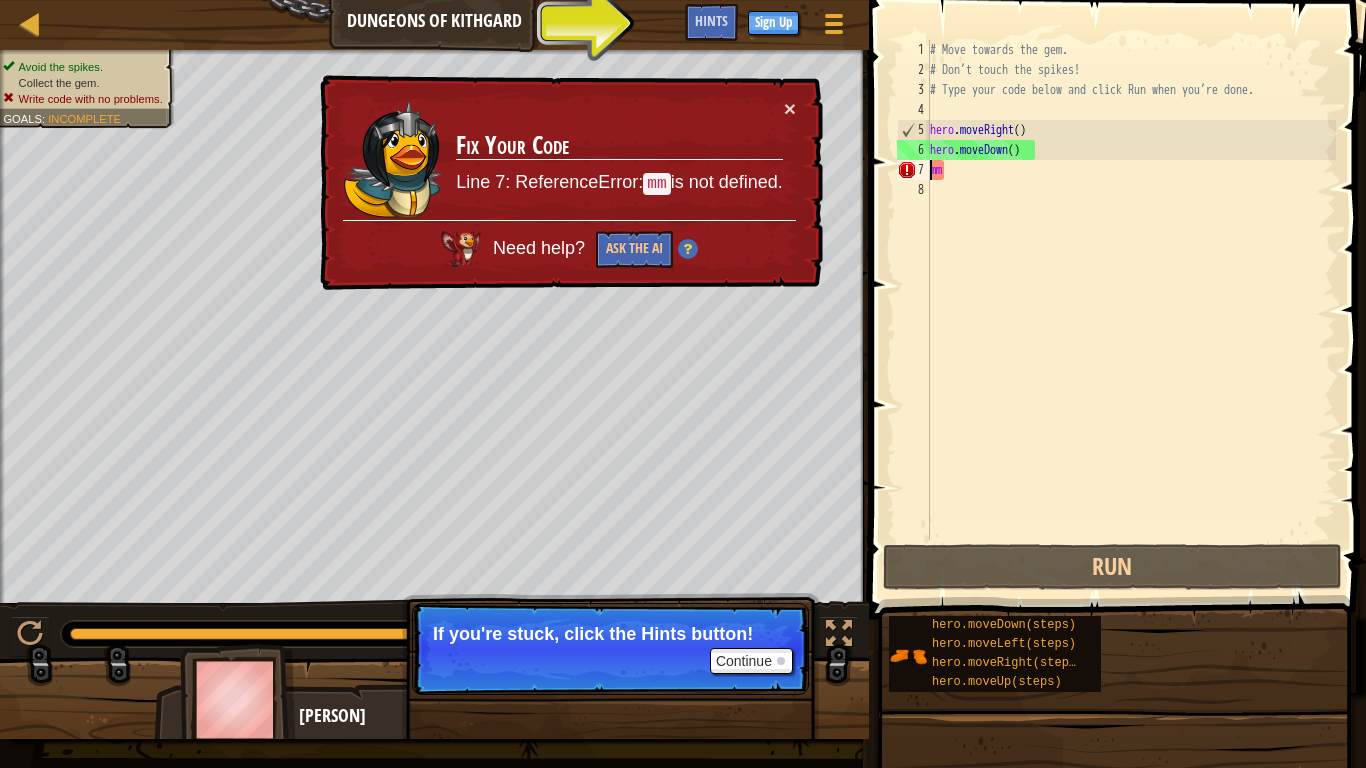 click on "Hints" at bounding box center (711, 22) 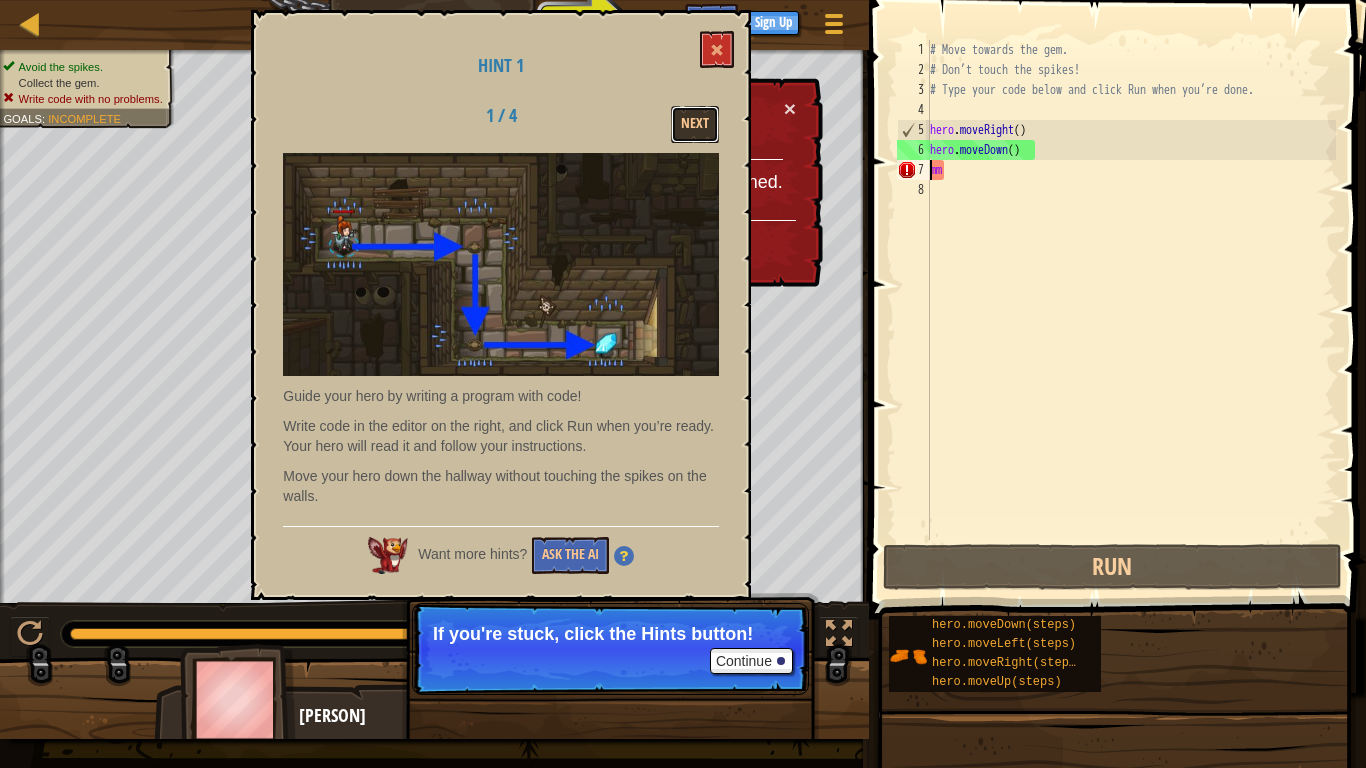 click on "Next" at bounding box center (695, 124) 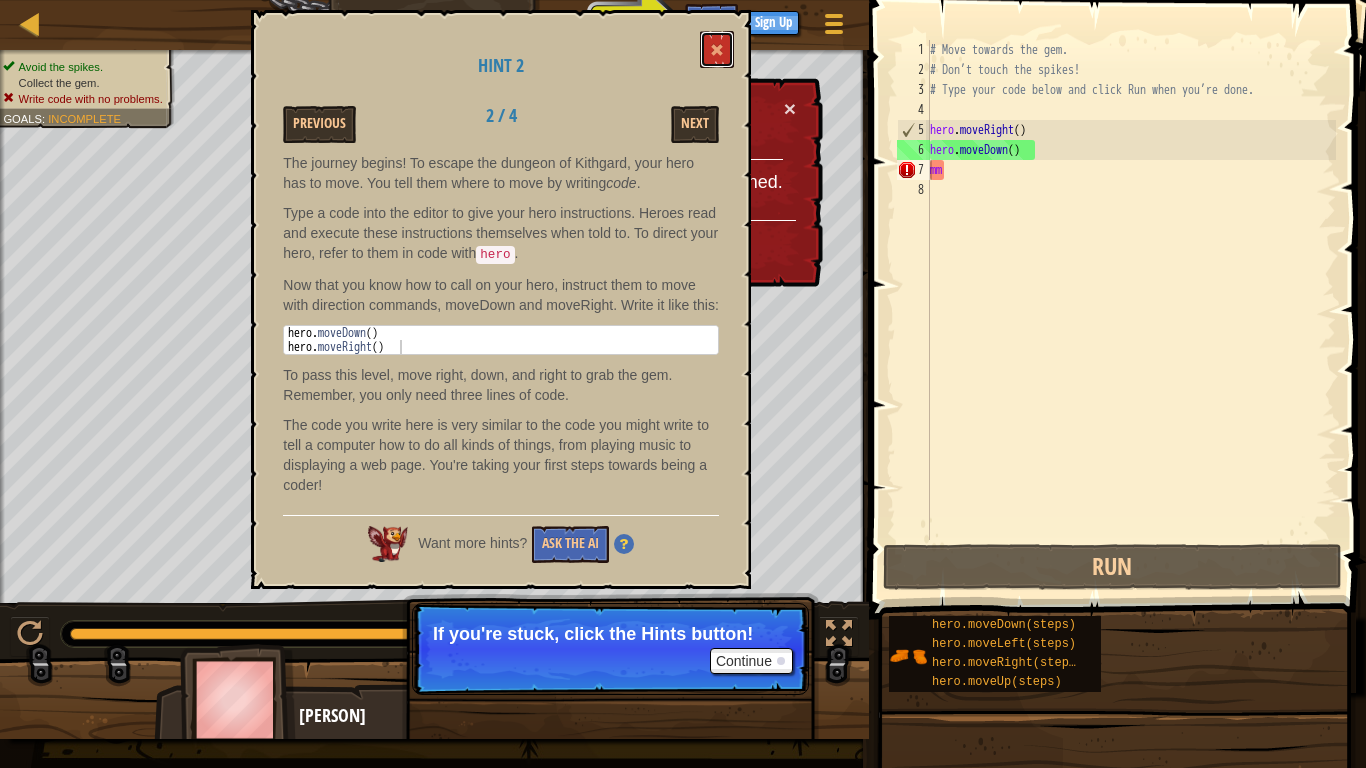 click at bounding box center (717, 49) 